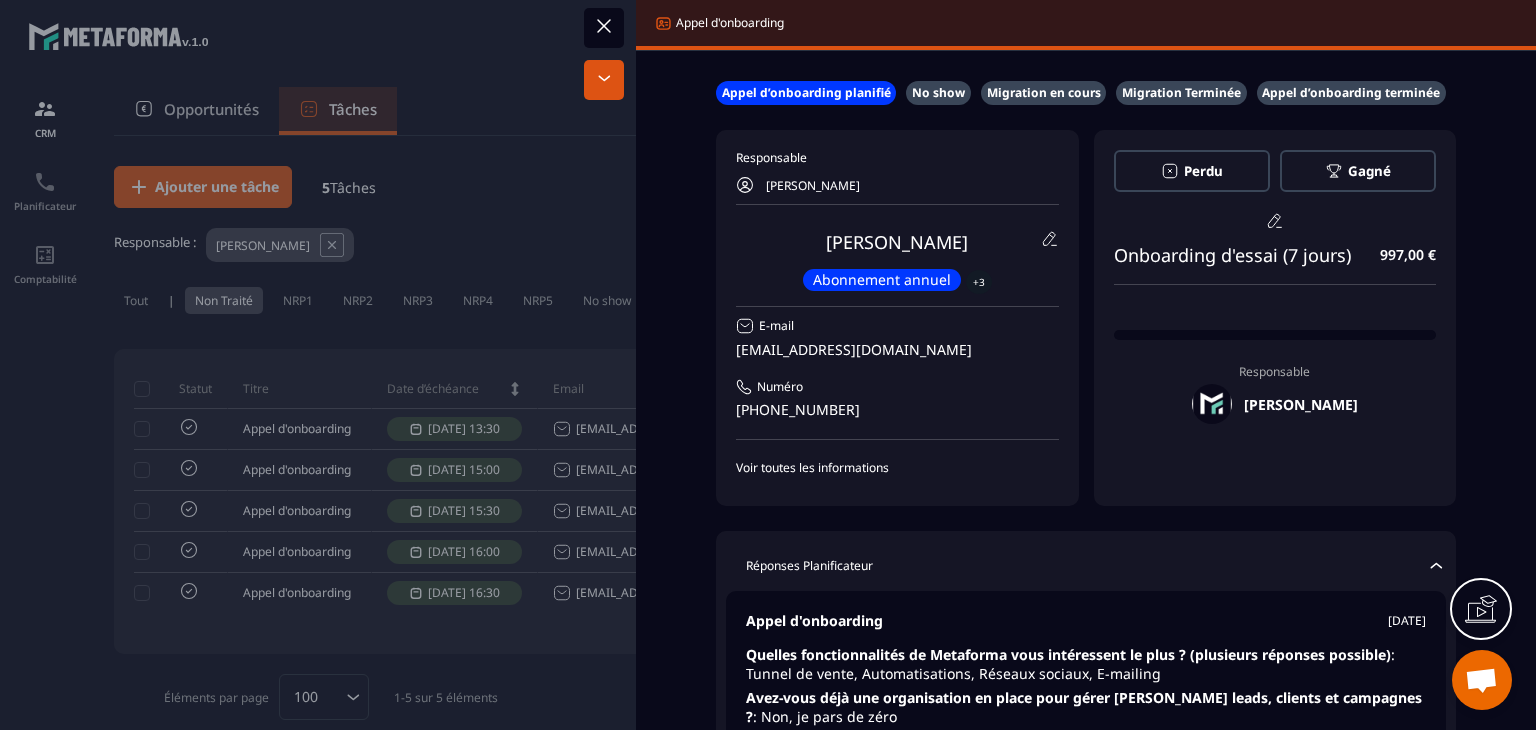 scroll, scrollTop: 0, scrollLeft: 0, axis: both 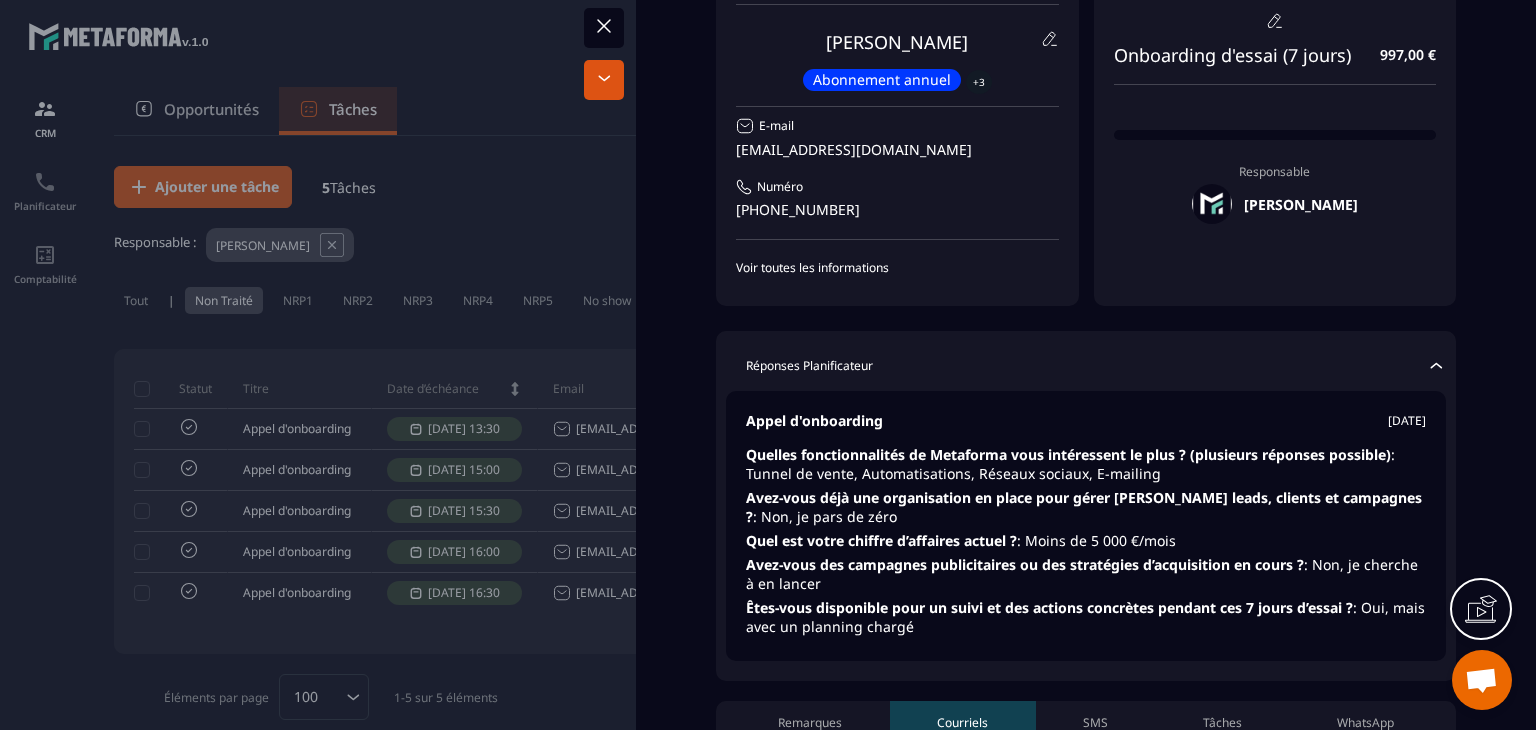 click at bounding box center (768, 365) 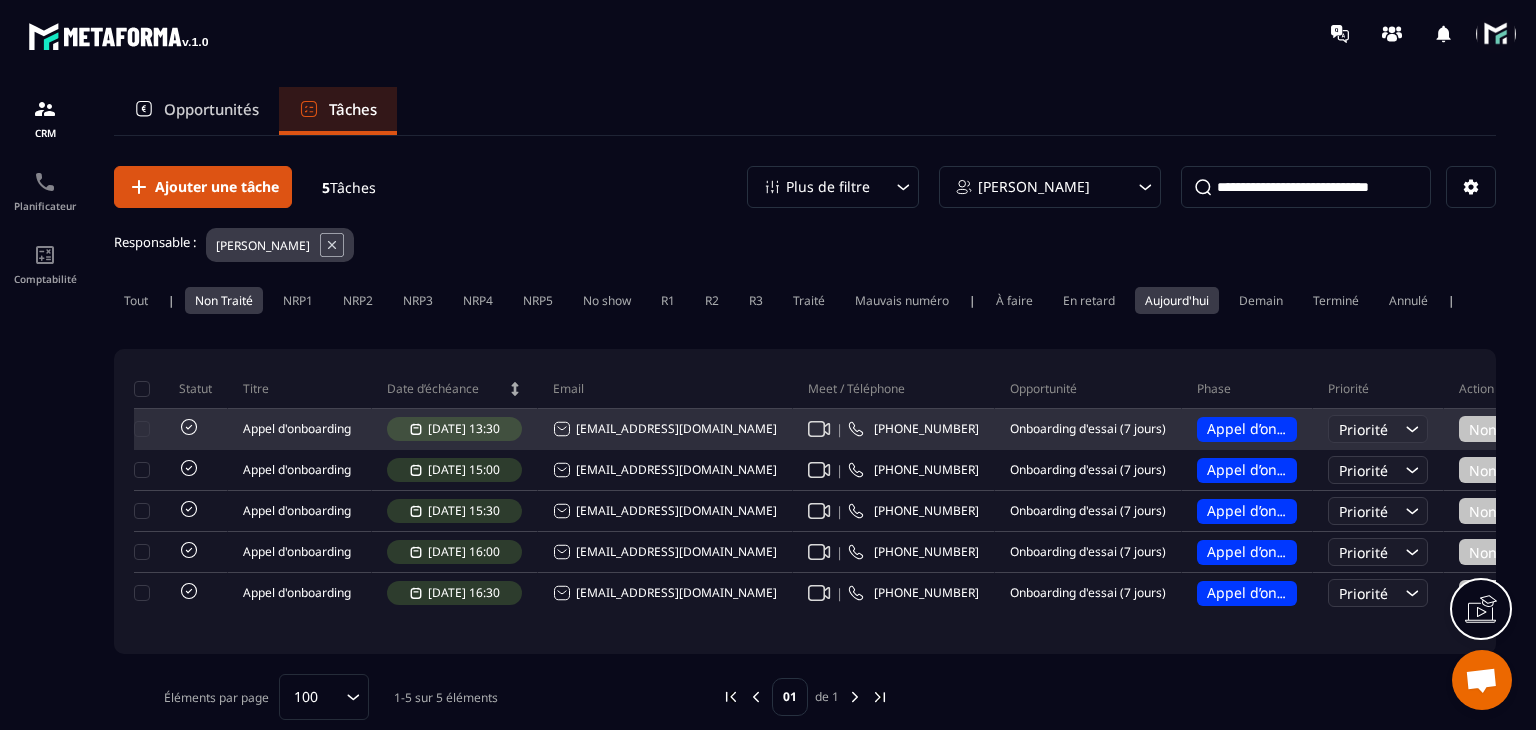 click 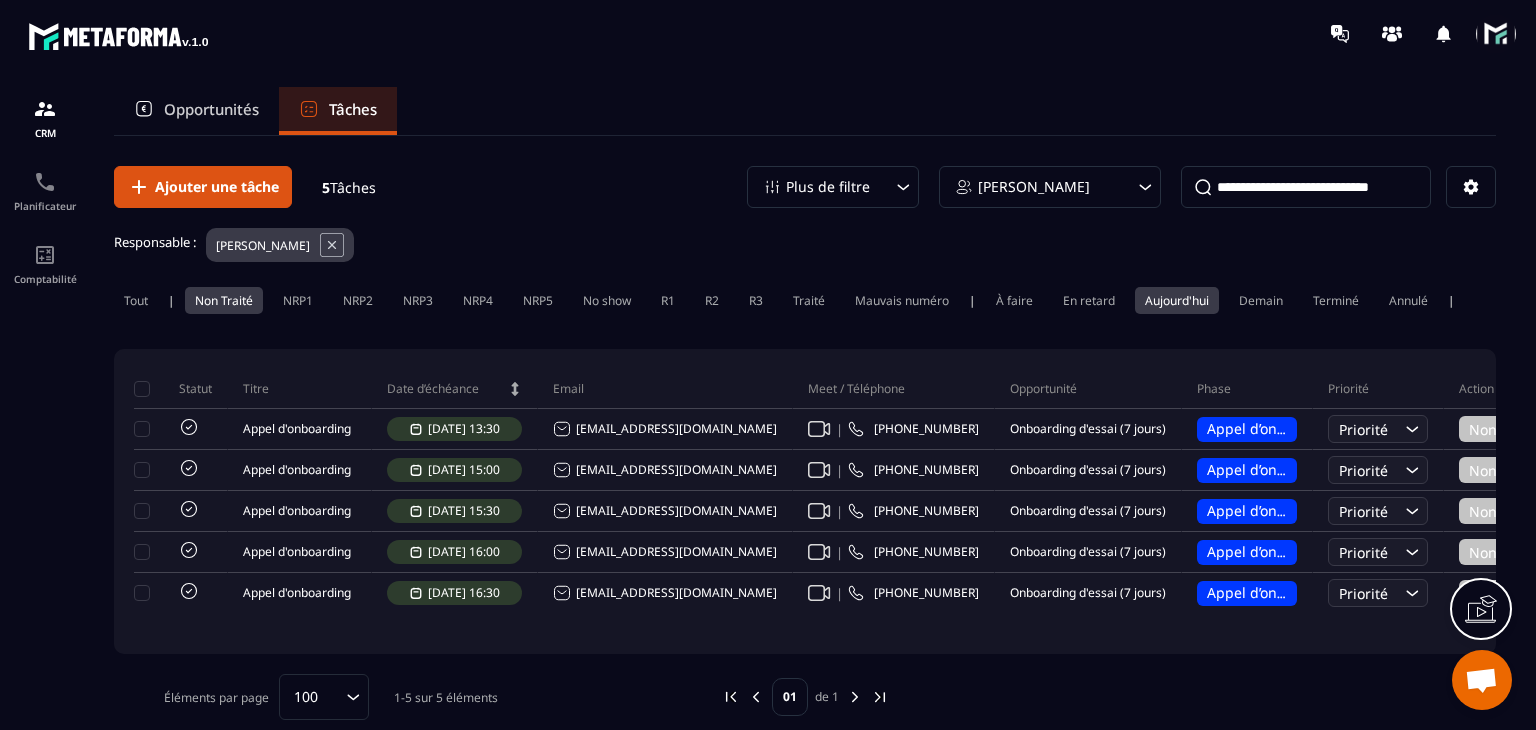 click on "Aujourd'hui" 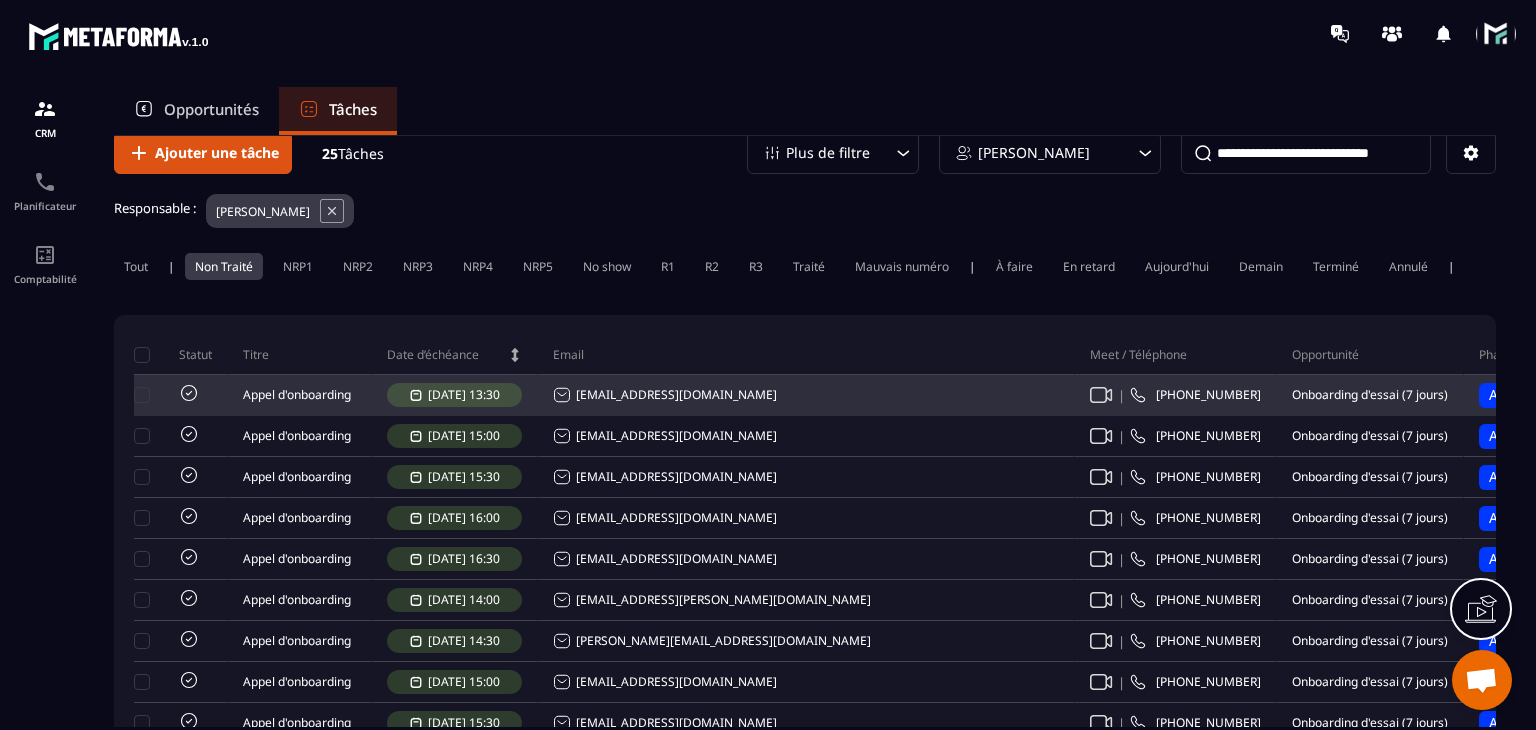 scroll, scrollTop: 0, scrollLeft: 0, axis: both 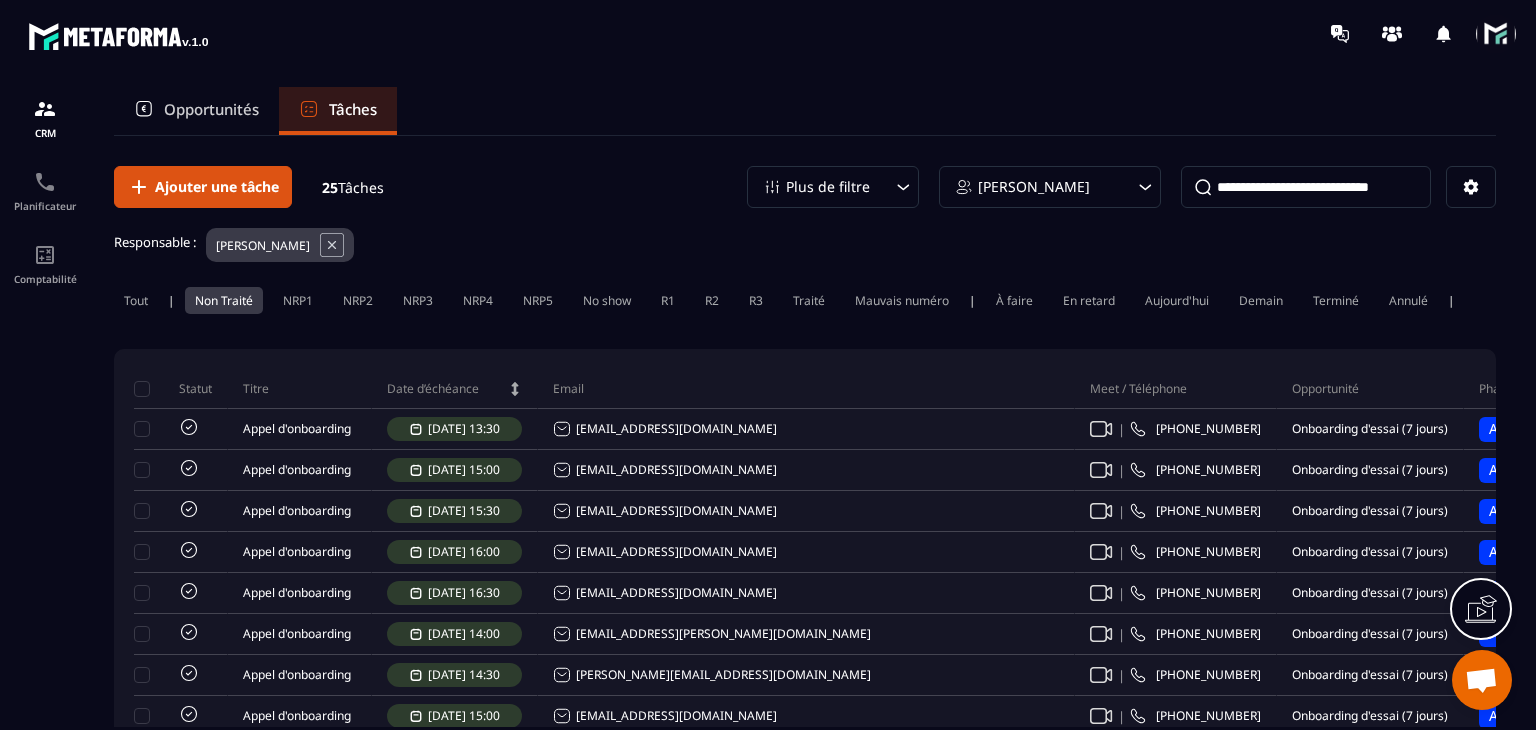 click on "Non Traité" 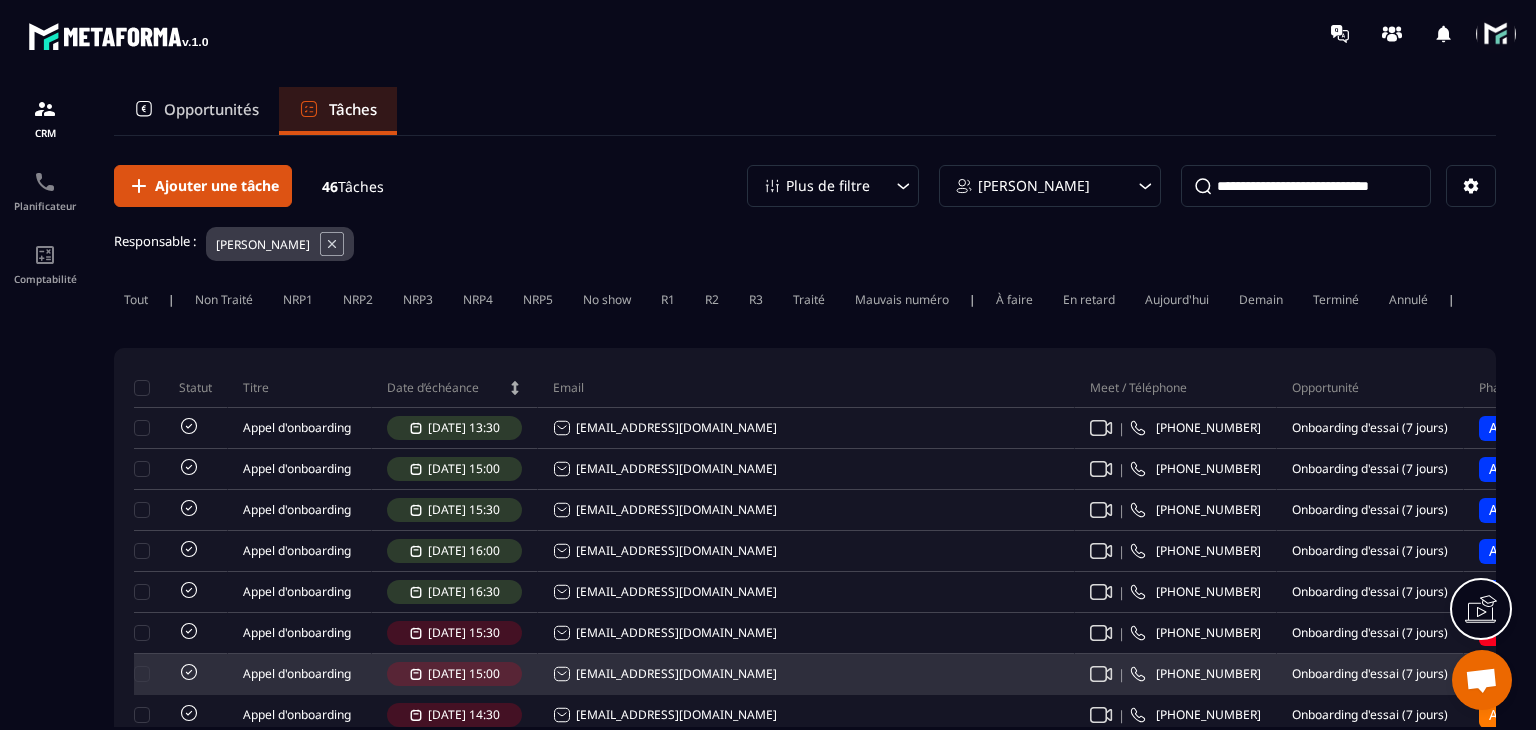 scroll, scrollTop: 0, scrollLeft: 0, axis: both 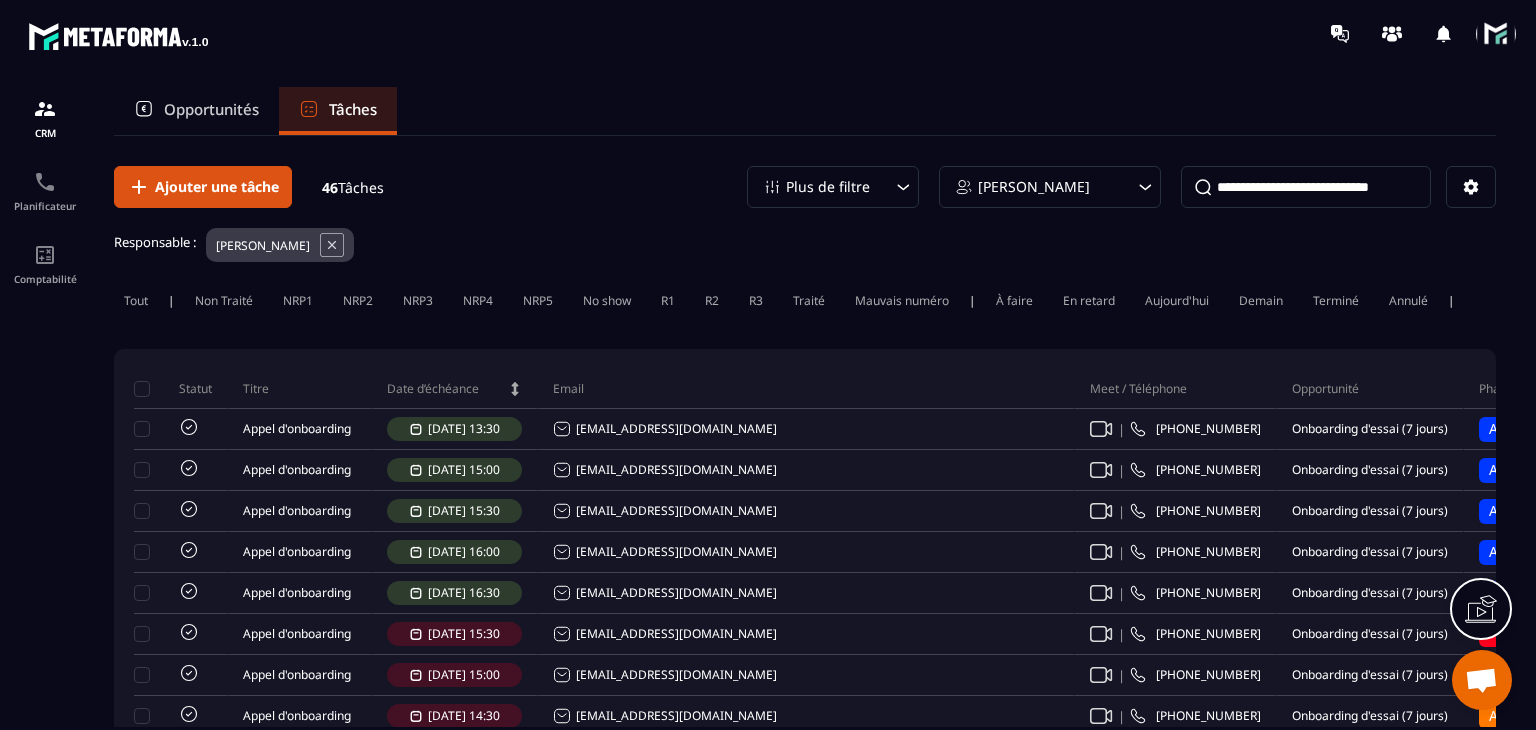 click on "Non Traité" 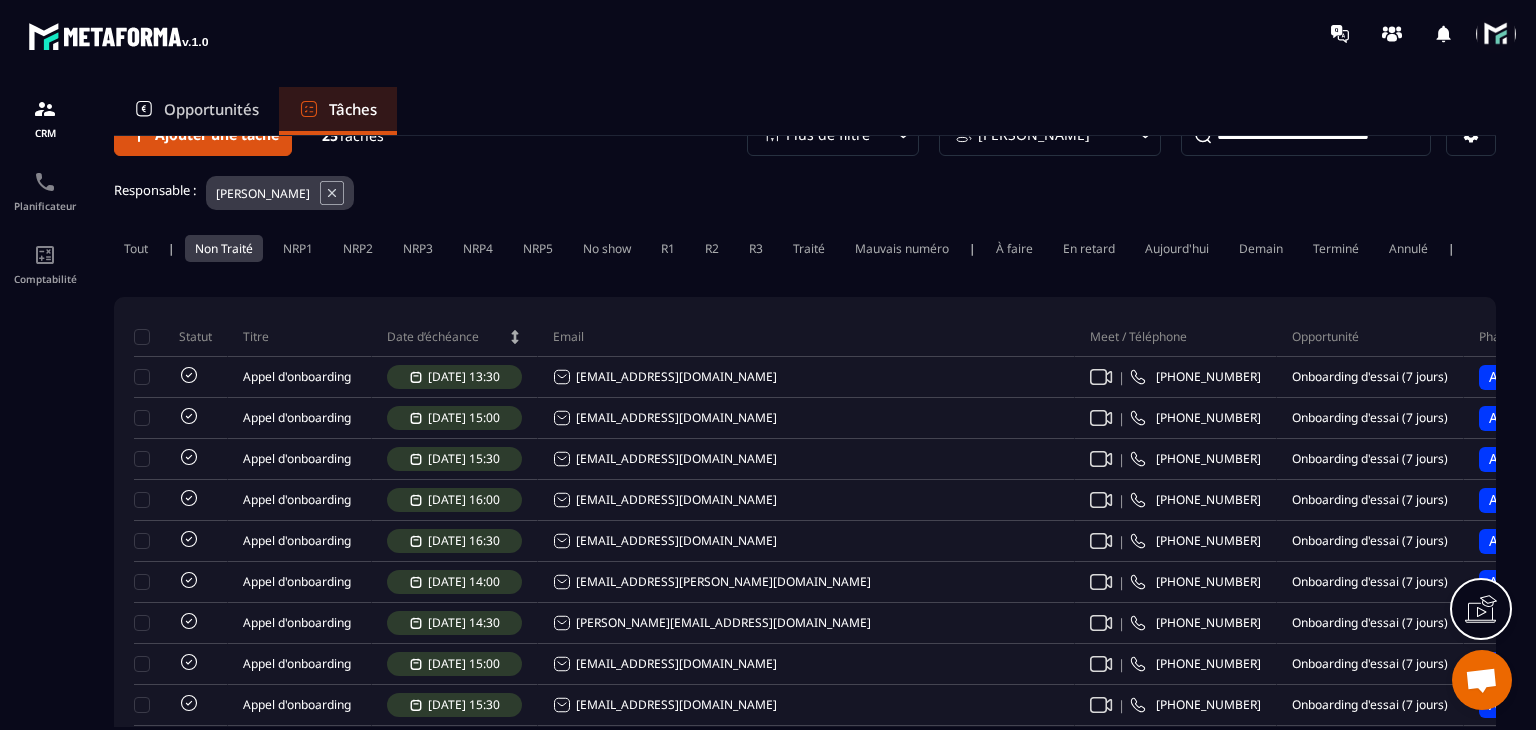 scroll, scrollTop: 0, scrollLeft: 0, axis: both 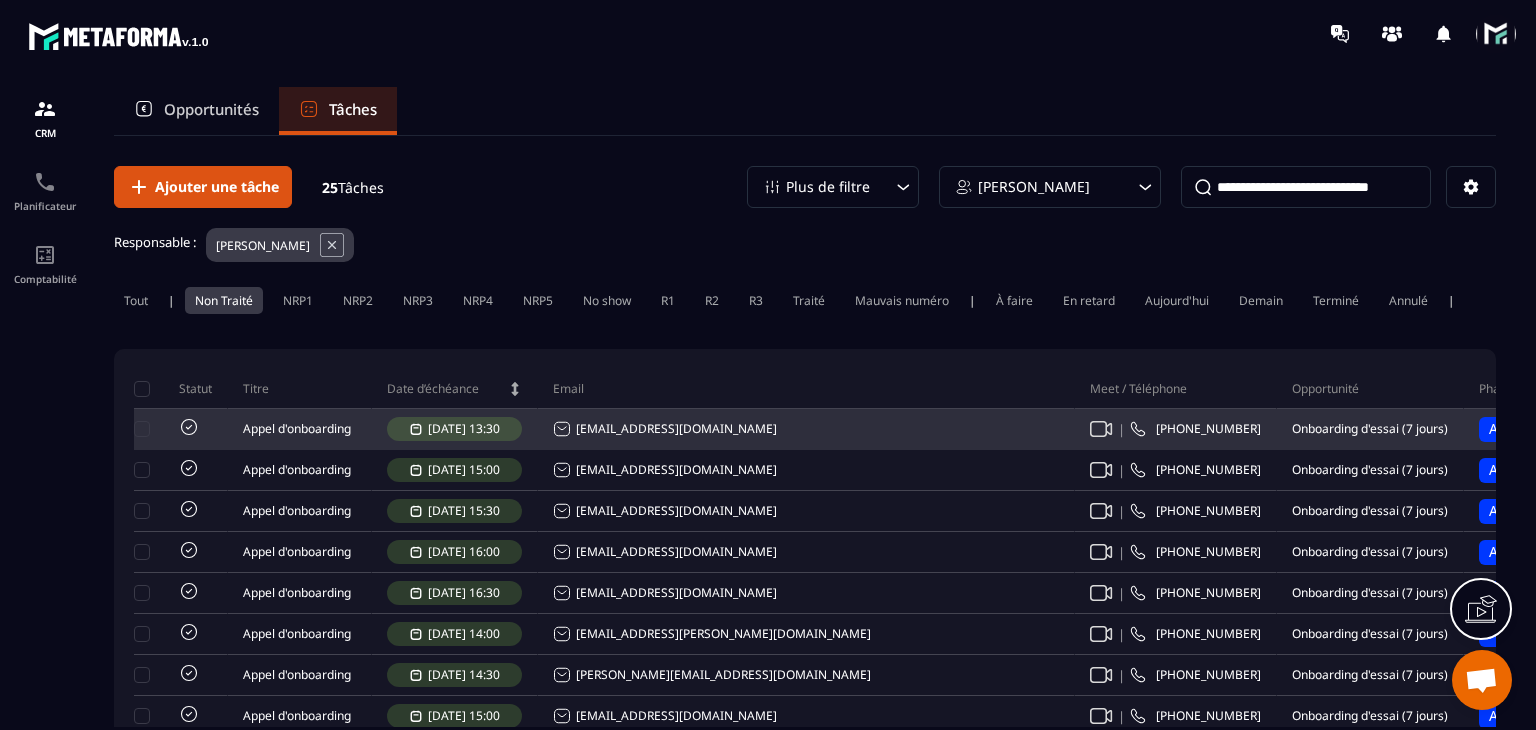click on "Appel d’onboarding planifié" at bounding box center [1582, 428] 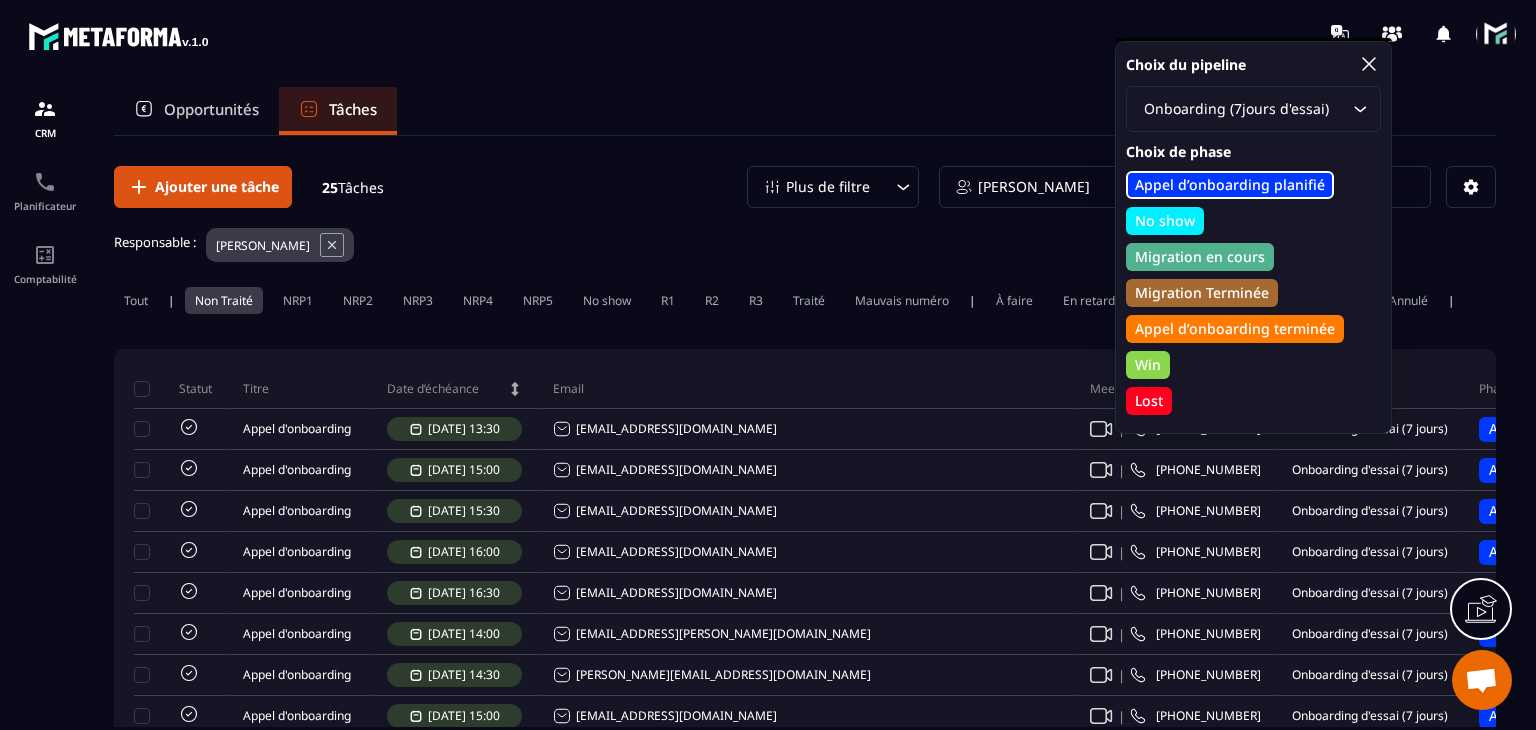 click on "No show" 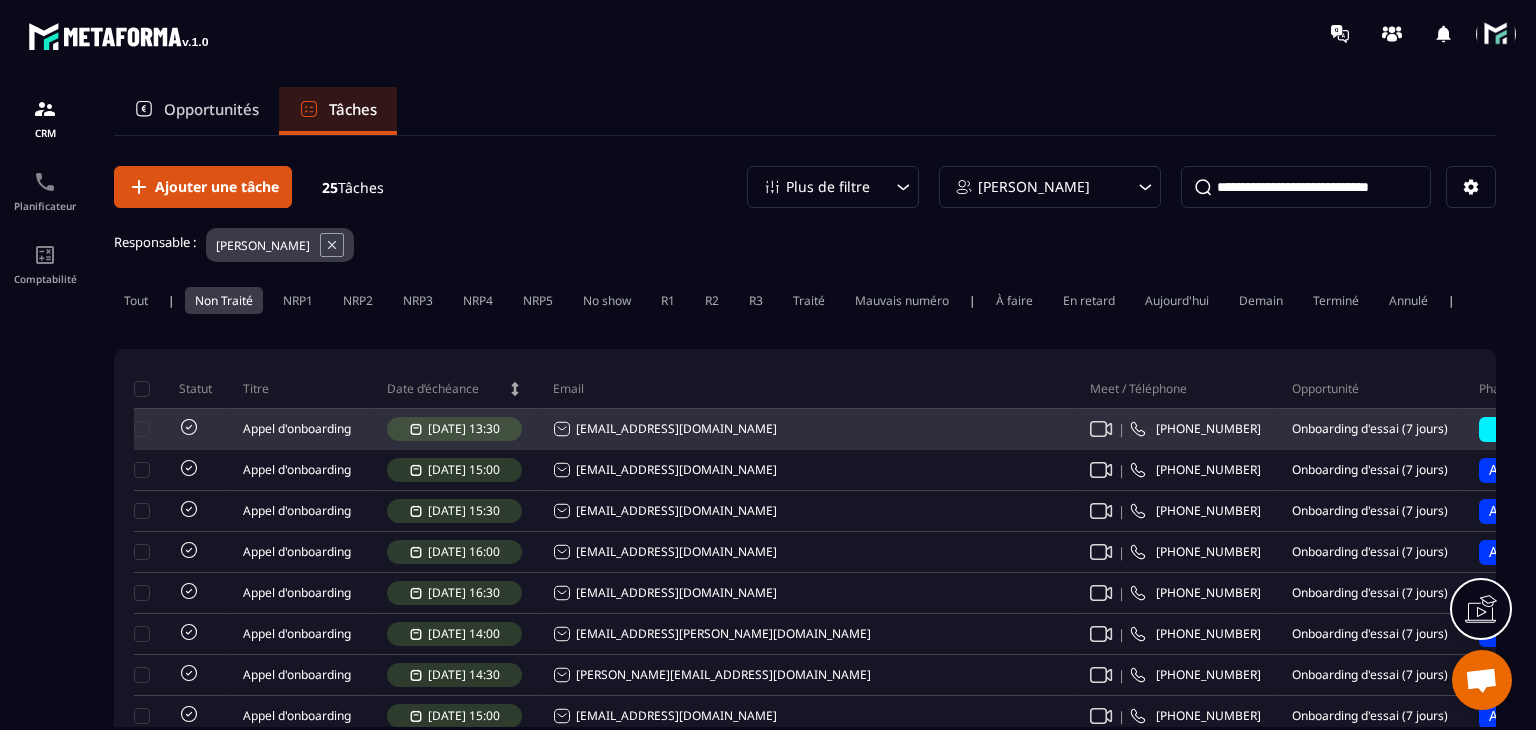 click on "Non Traité" at bounding box center (1801, 429) 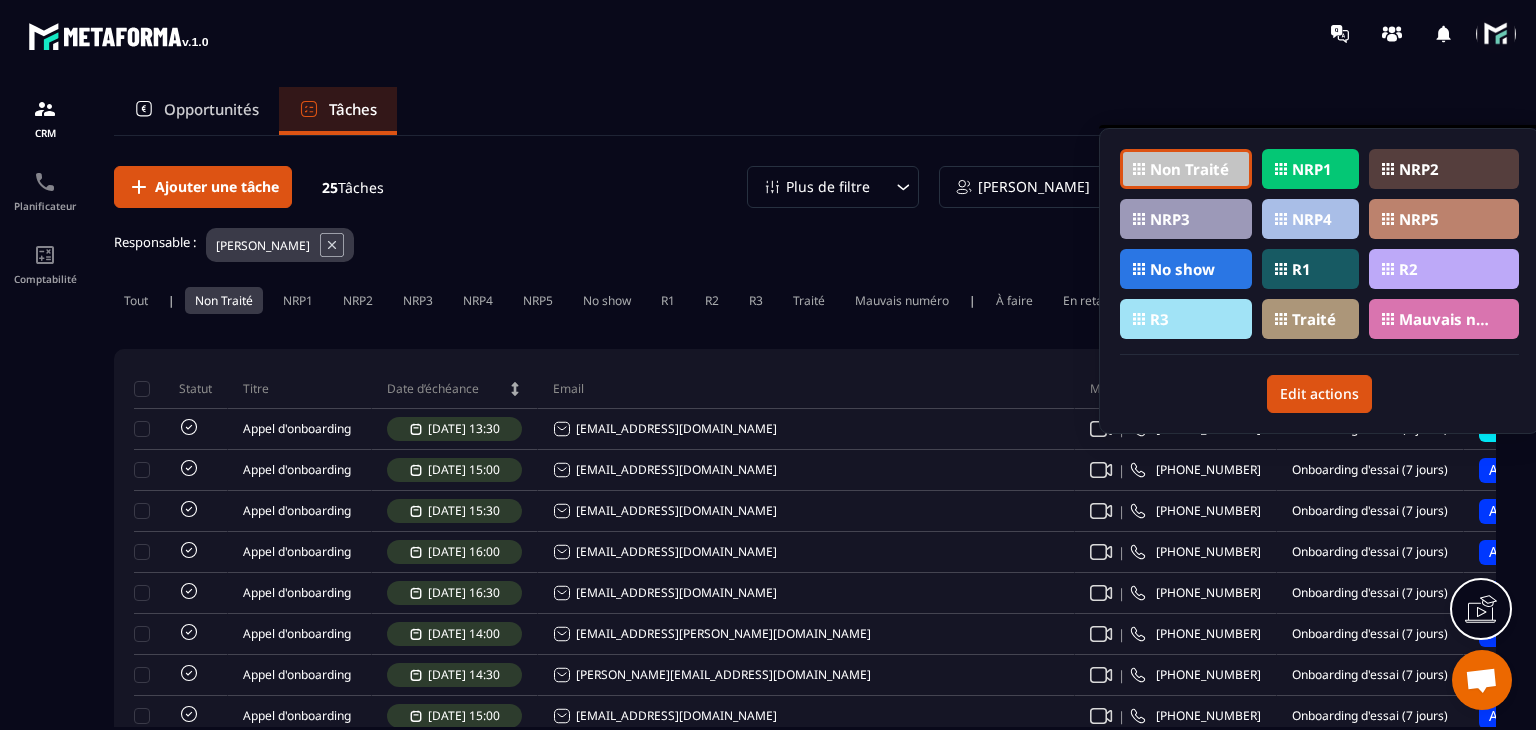 click on "NRP1" 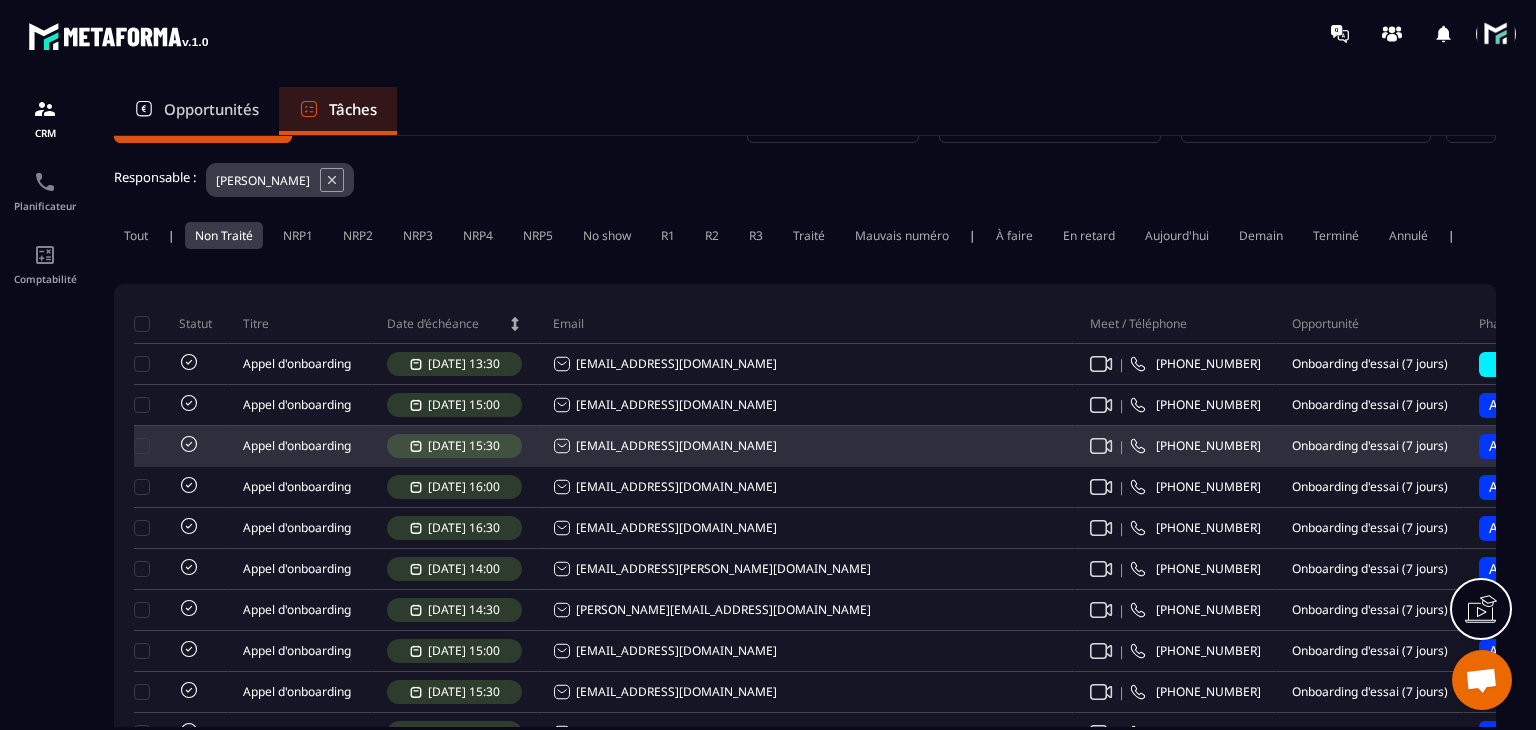 scroll, scrollTop: 100, scrollLeft: 0, axis: vertical 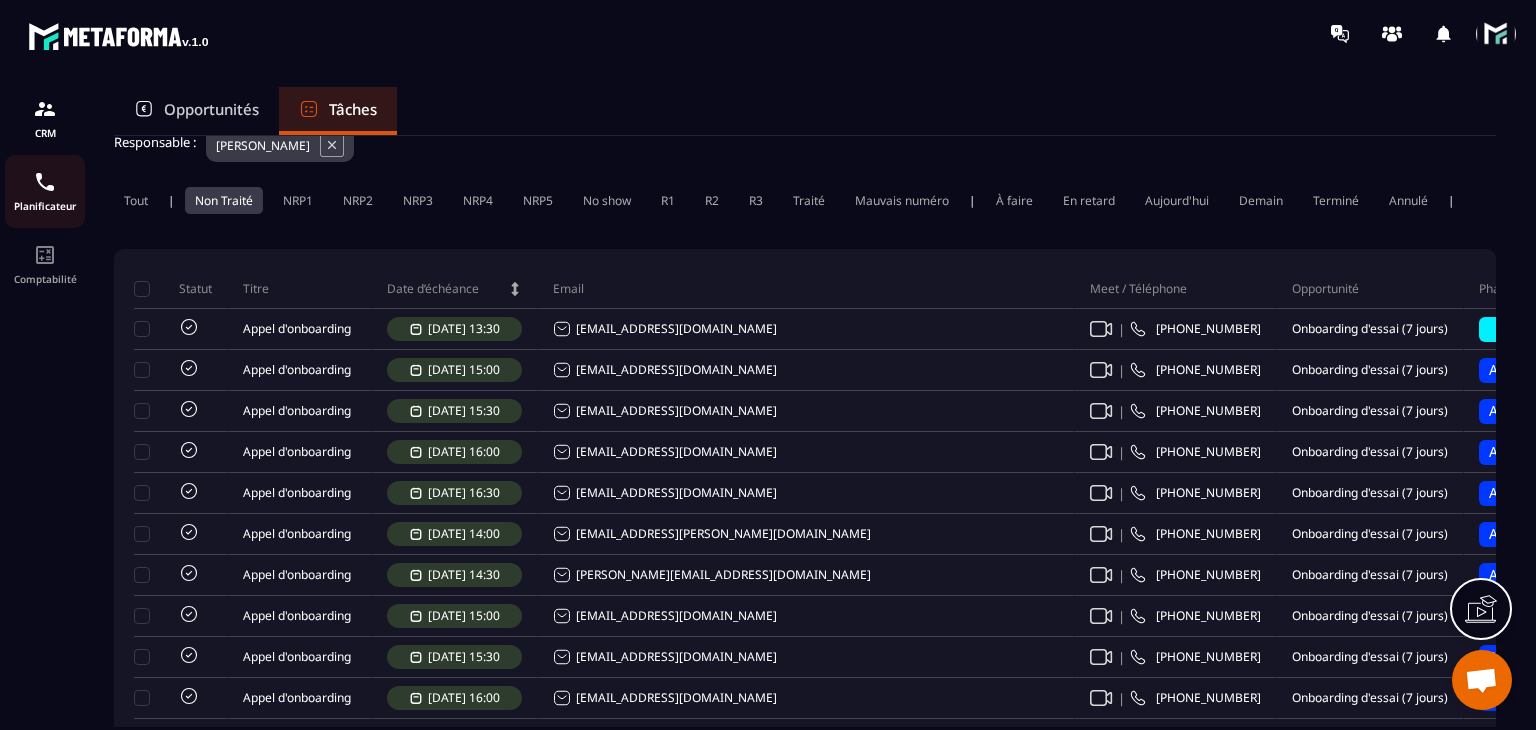 click on "Planificateur" at bounding box center [45, 206] 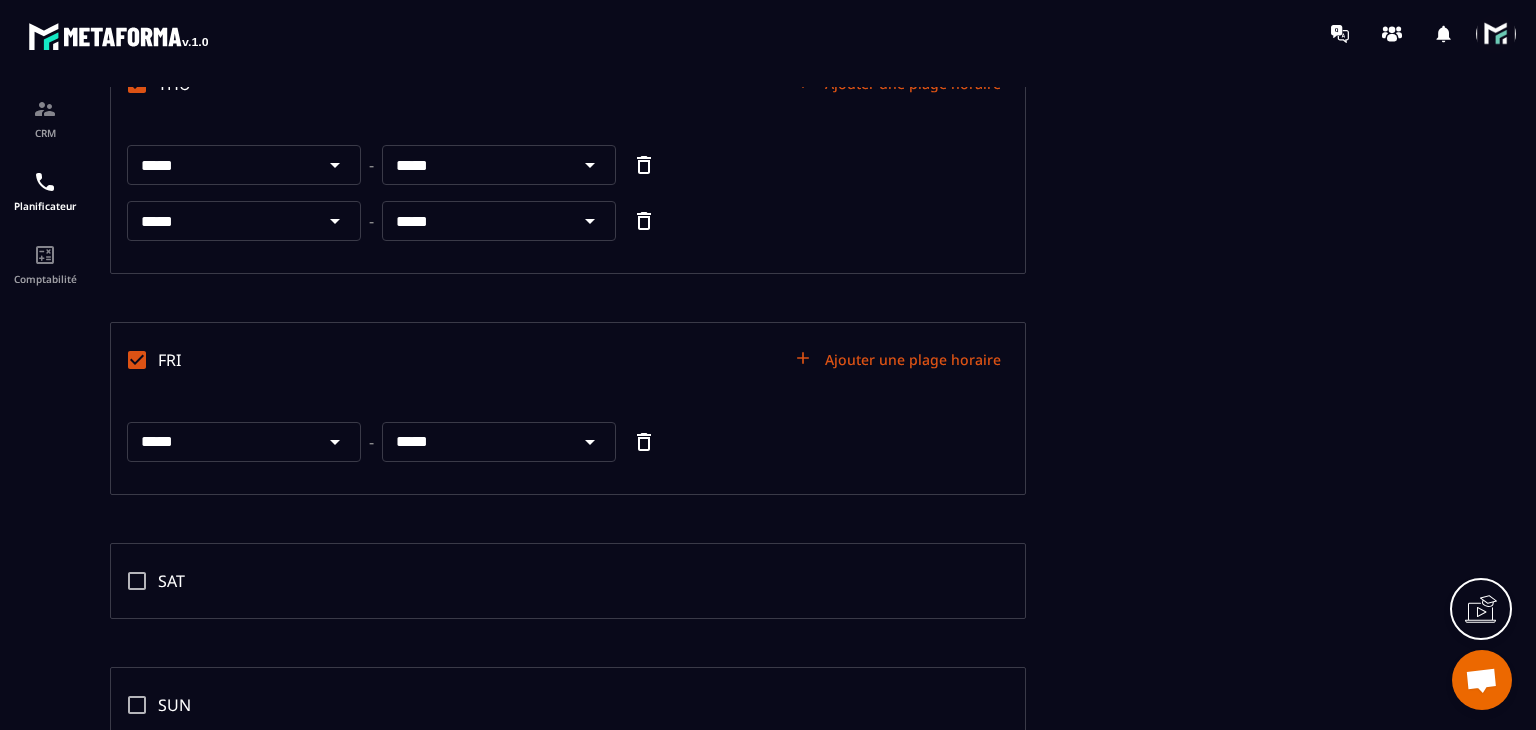 scroll, scrollTop: 1000, scrollLeft: 0, axis: vertical 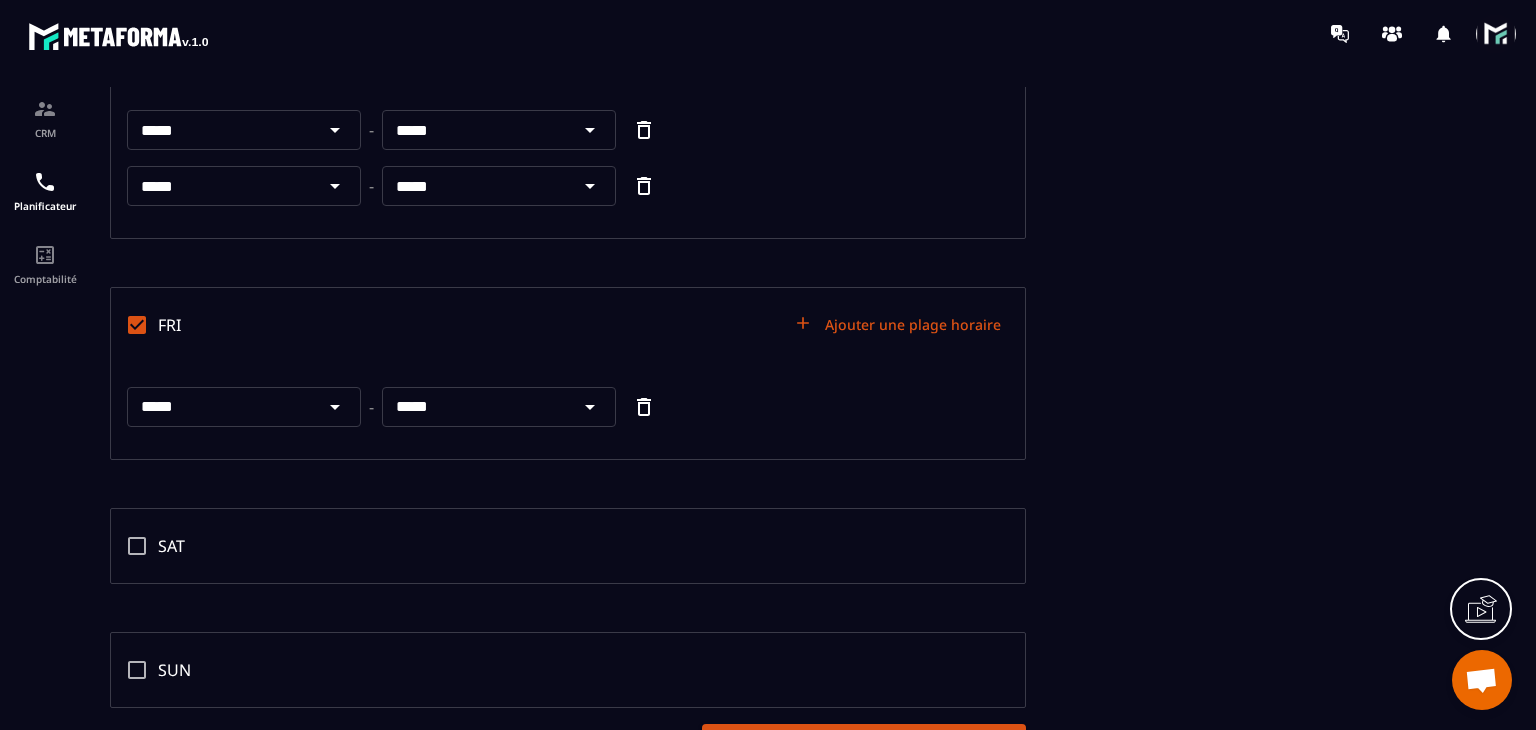 click 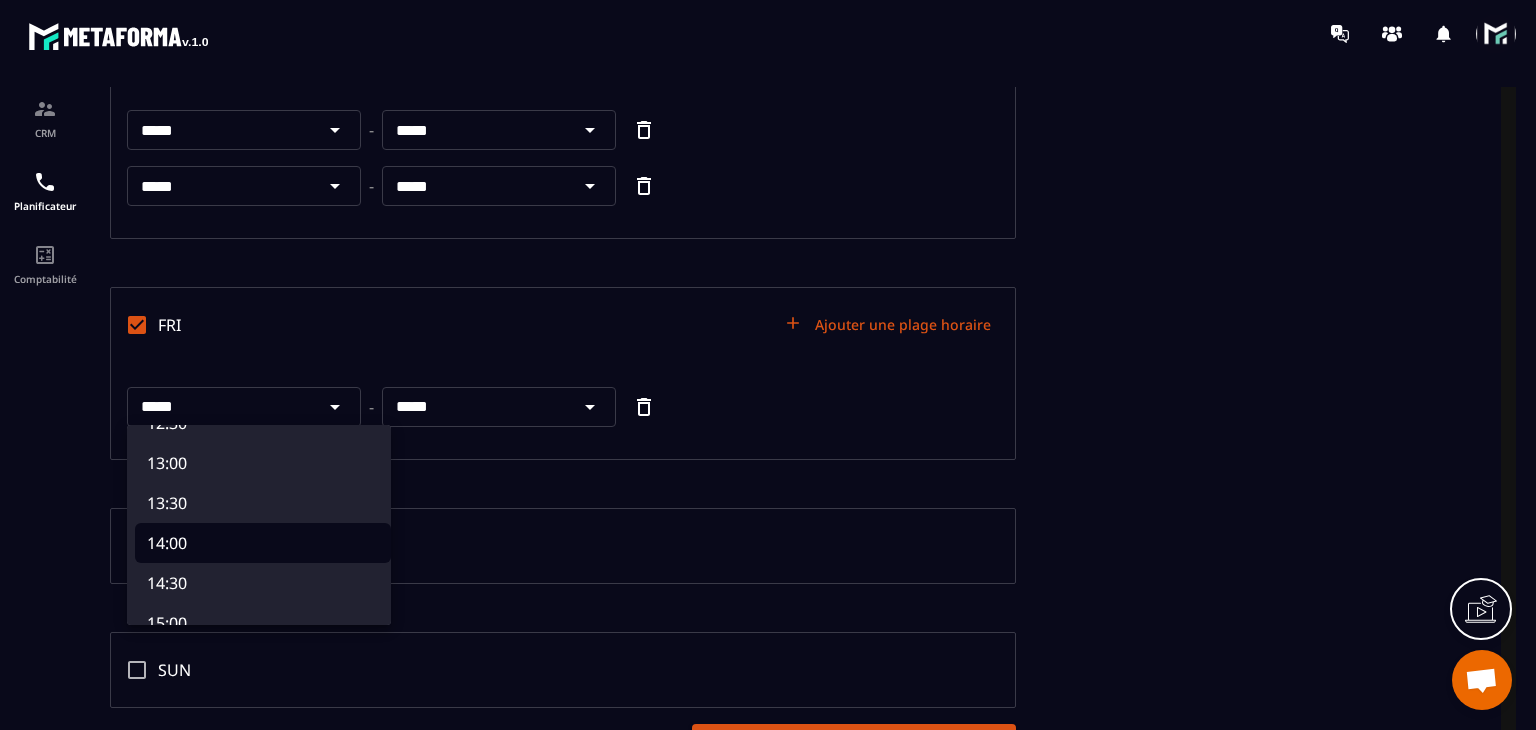 scroll, scrollTop: 1000, scrollLeft: 0, axis: vertical 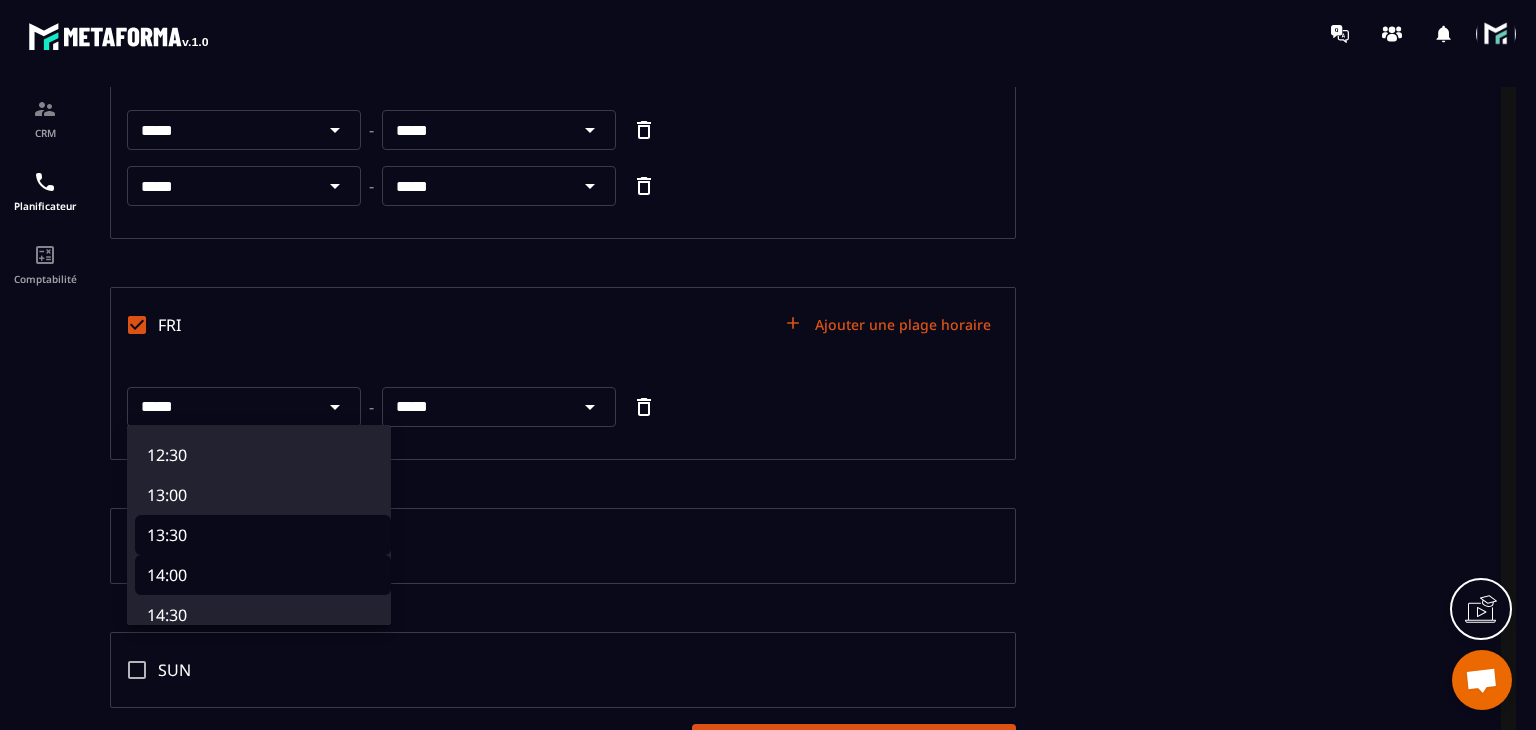click on "13:30" at bounding box center [263, 535] 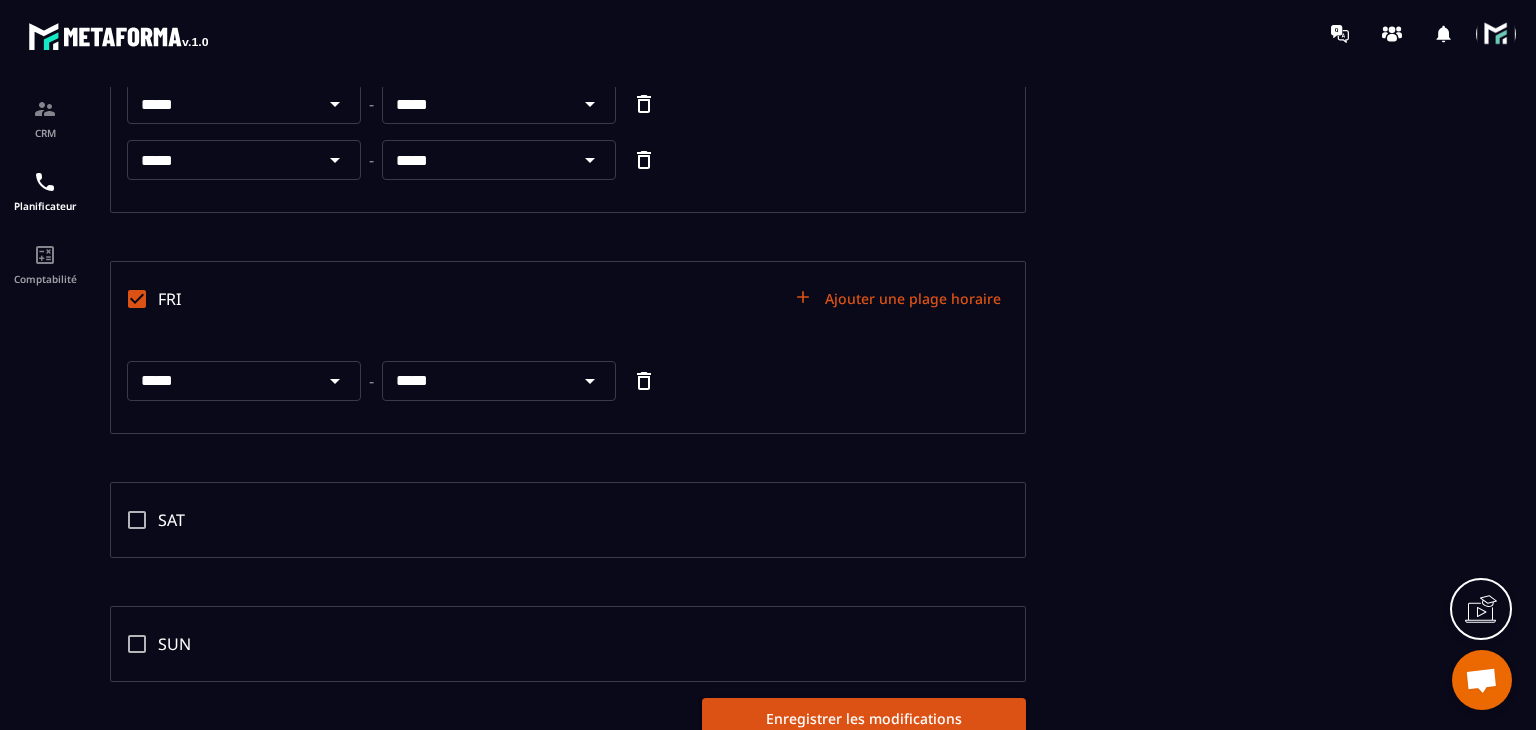 scroll, scrollTop: 1037, scrollLeft: 0, axis: vertical 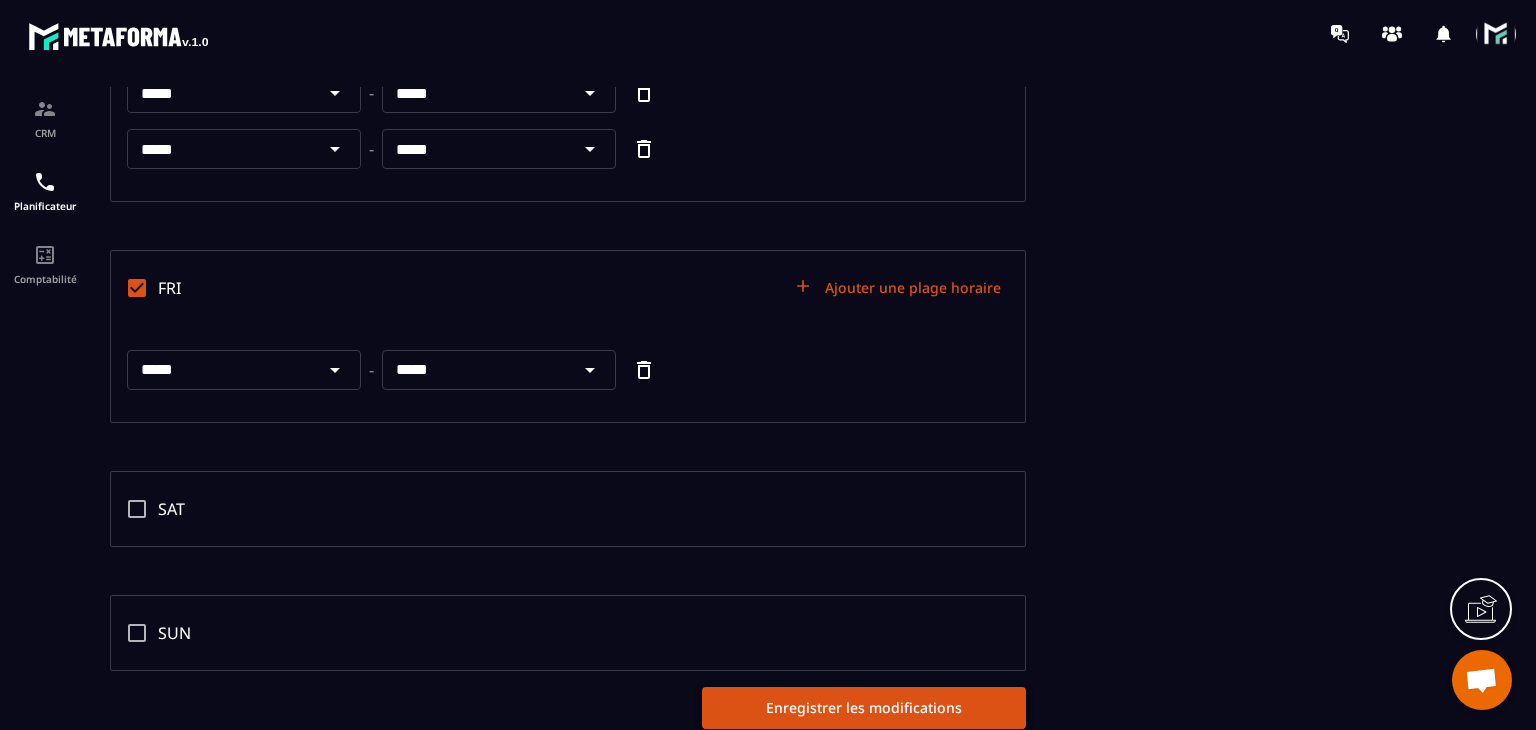 click on "Enregistrer les modifications" at bounding box center (864, 708) 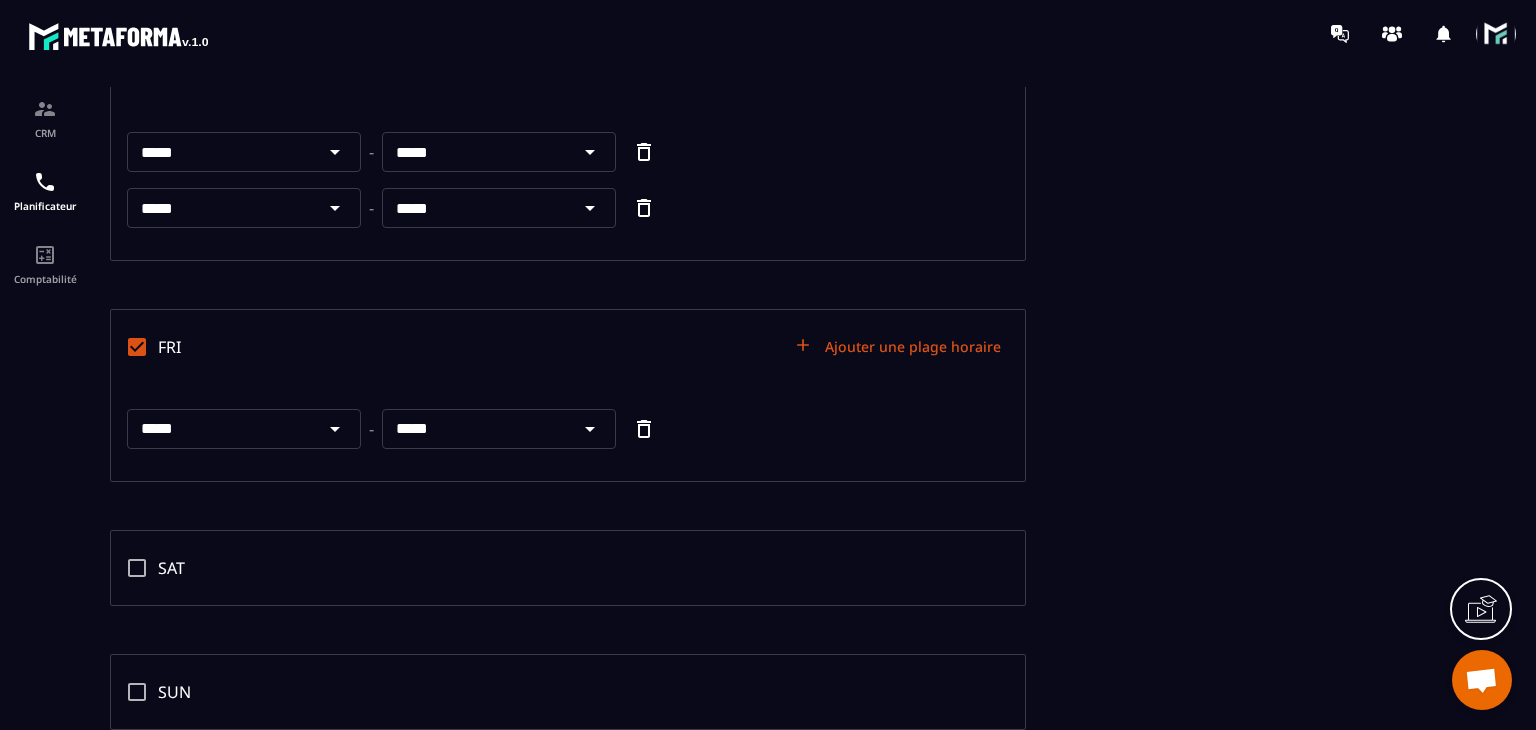 scroll, scrollTop: 1037, scrollLeft: 0, axis: vertical 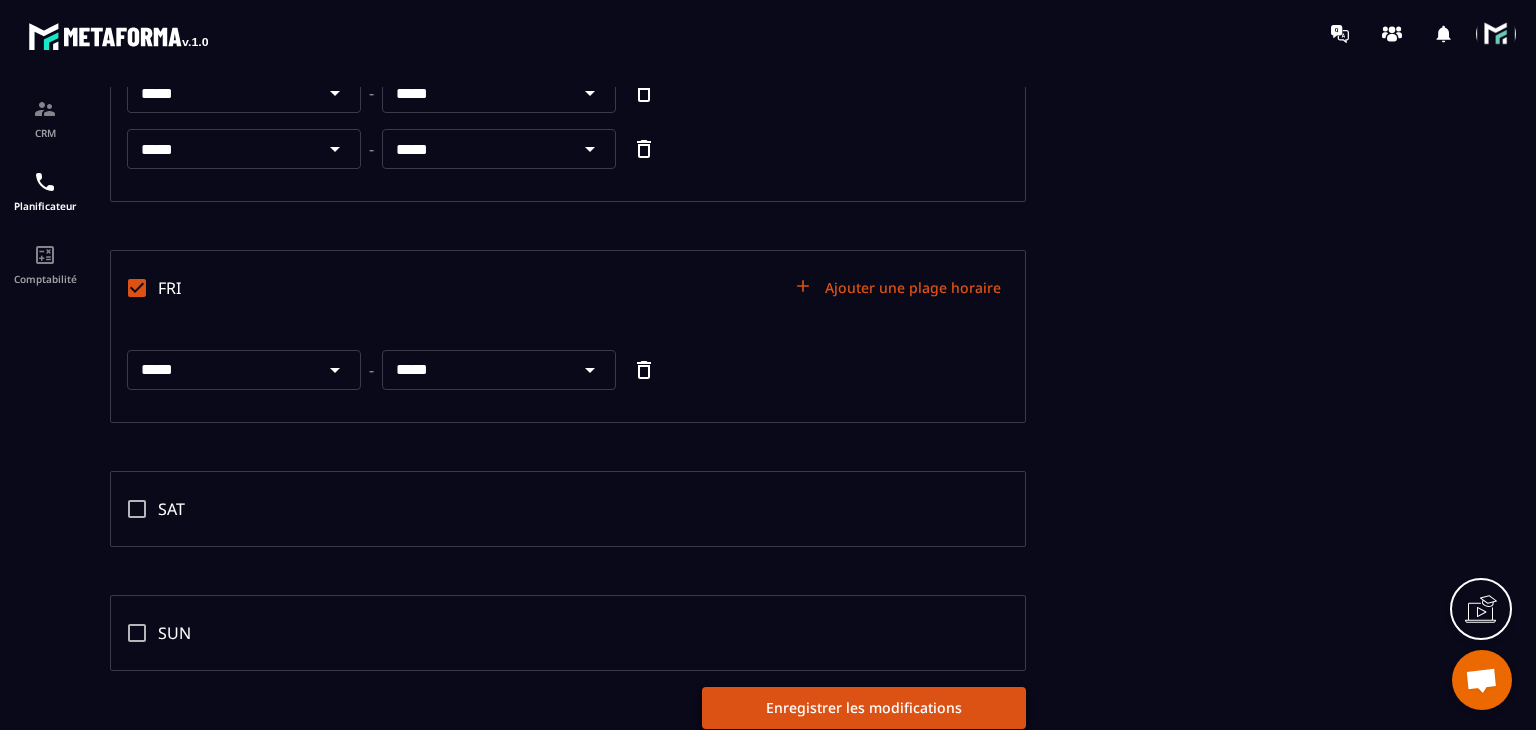 click on "Enregistrer les modifications" at bounding box center (864, 708) 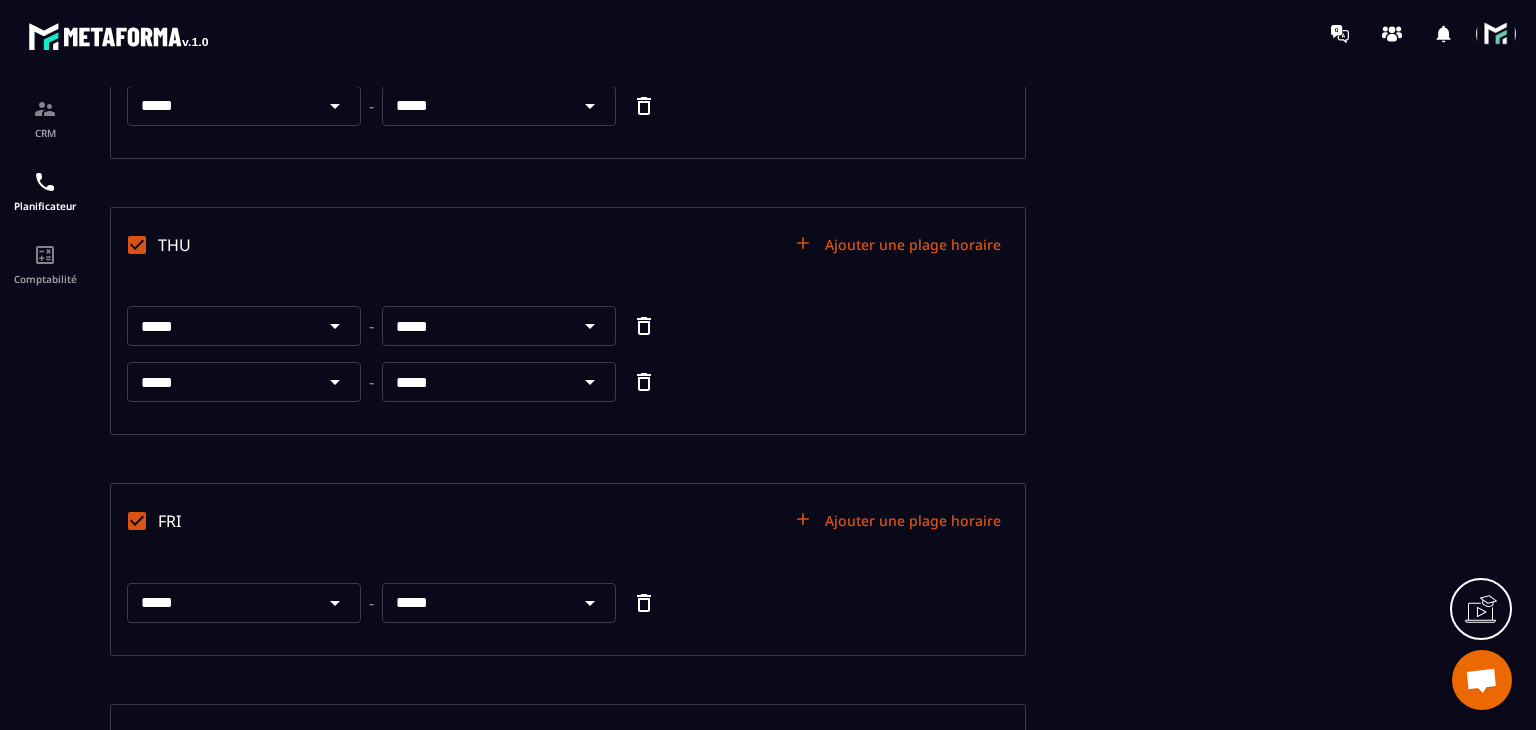scroll, scrollTop: 937, scrollLeft: 0, axis: vertical 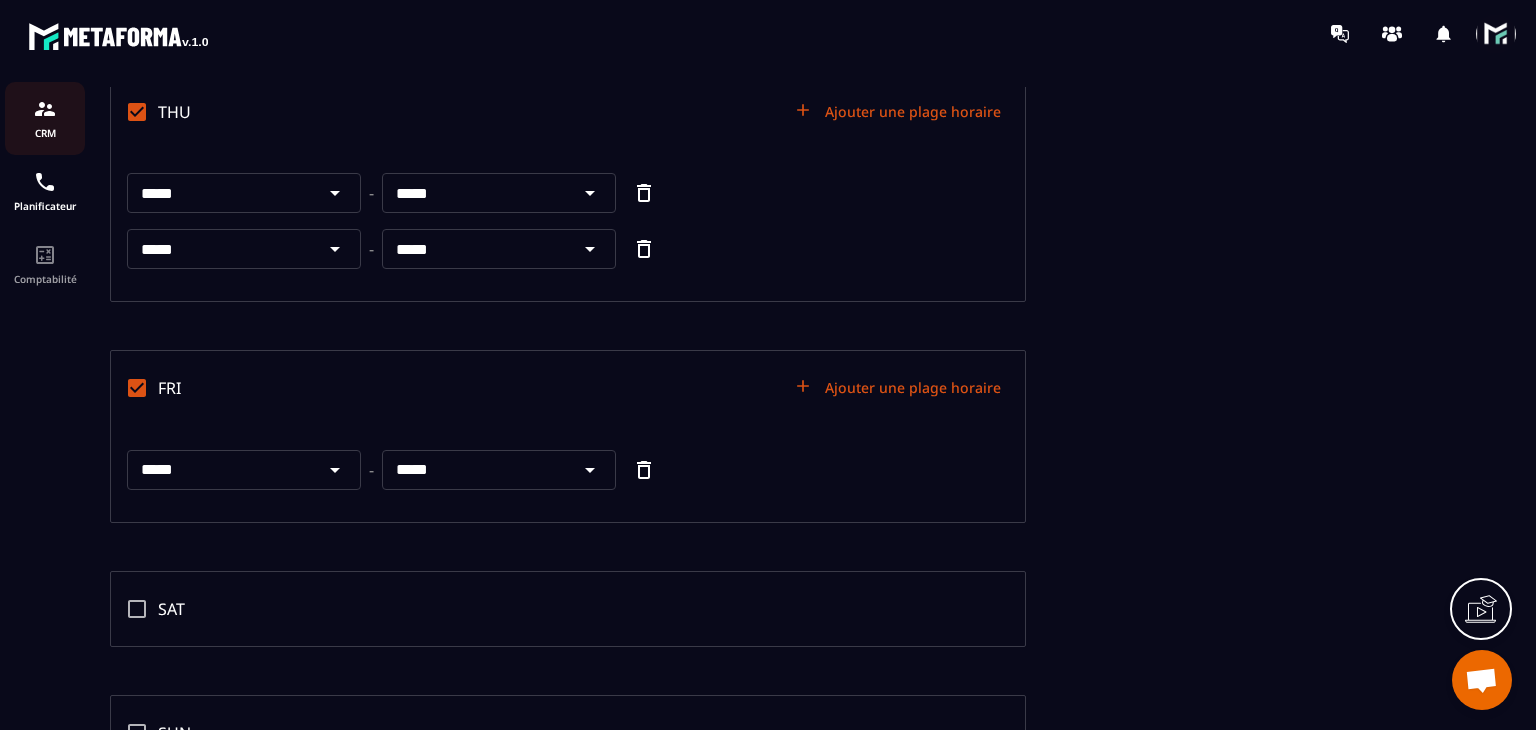 click on "CRM" at bounding box center (45, 118) 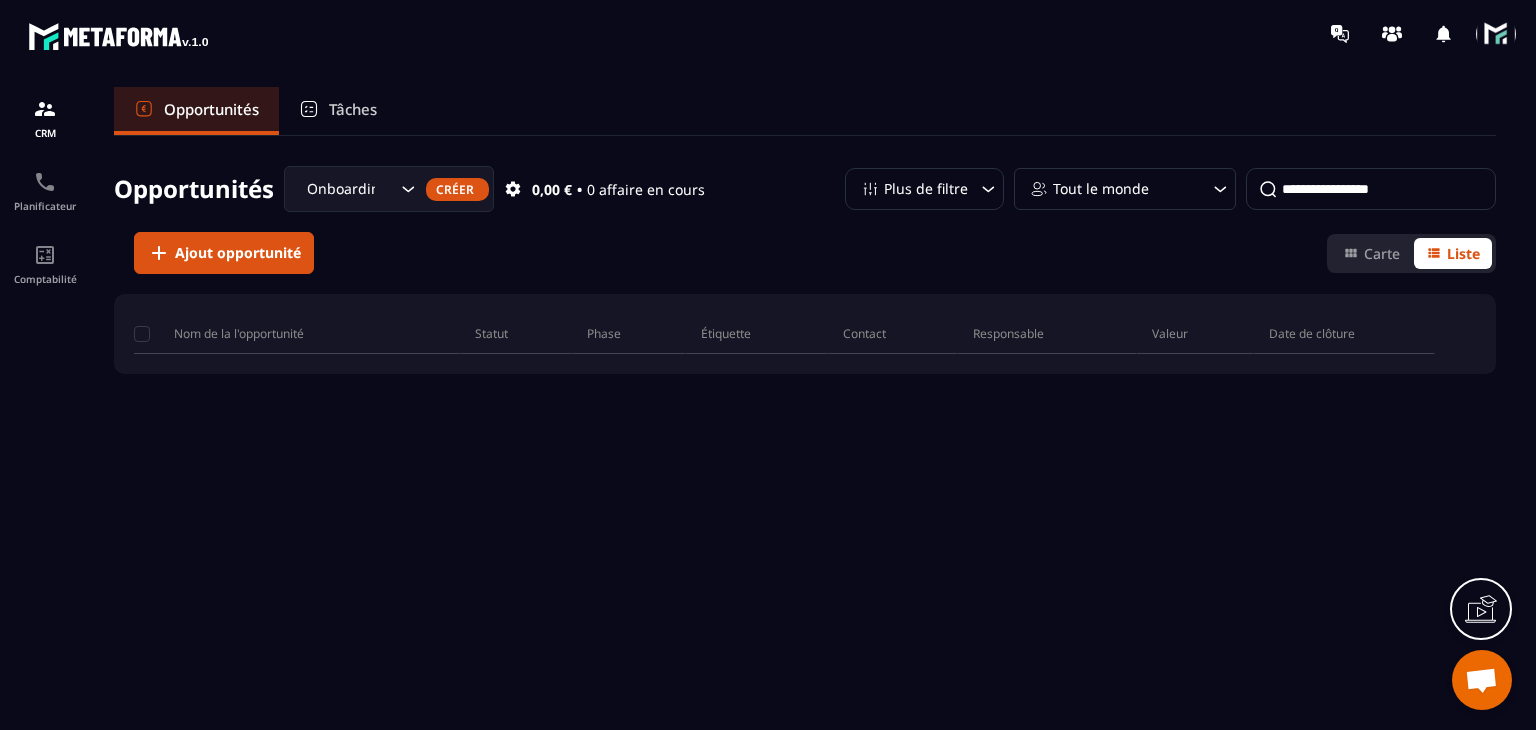 click on "Tâches" at bounding box center (338, 111) 